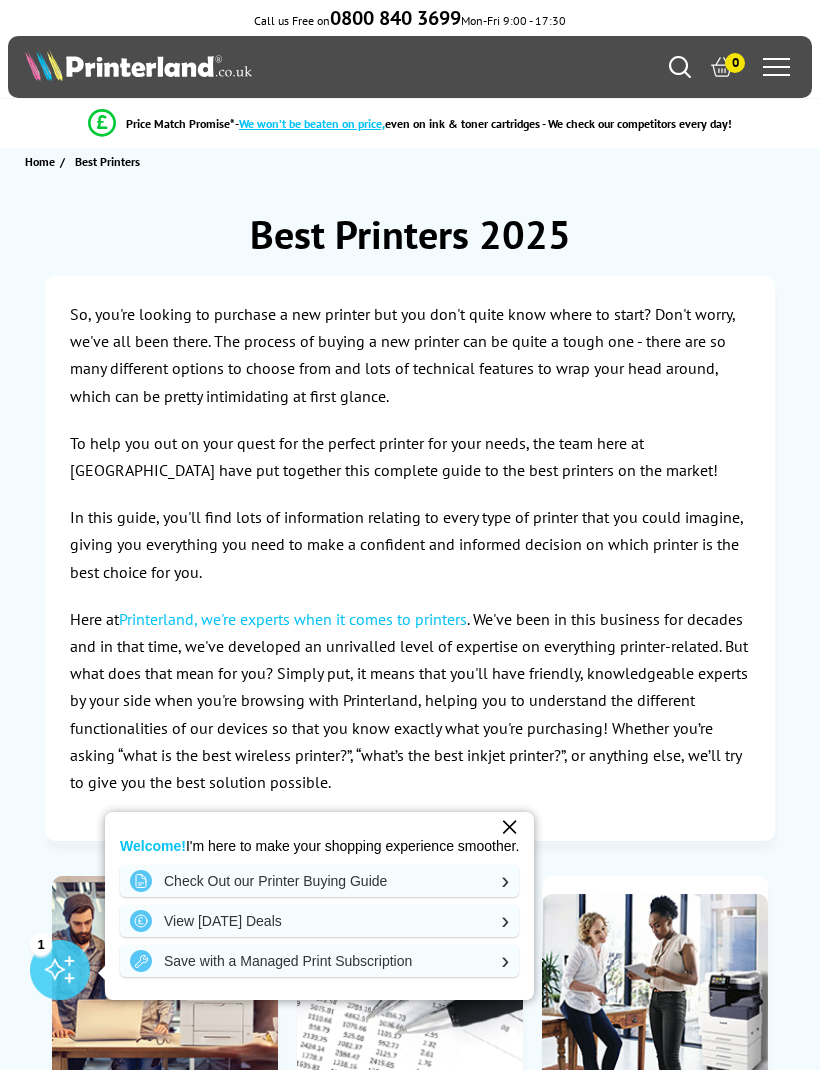 scroll, scrollTop: 0, scrollLeft: 0, axis: both 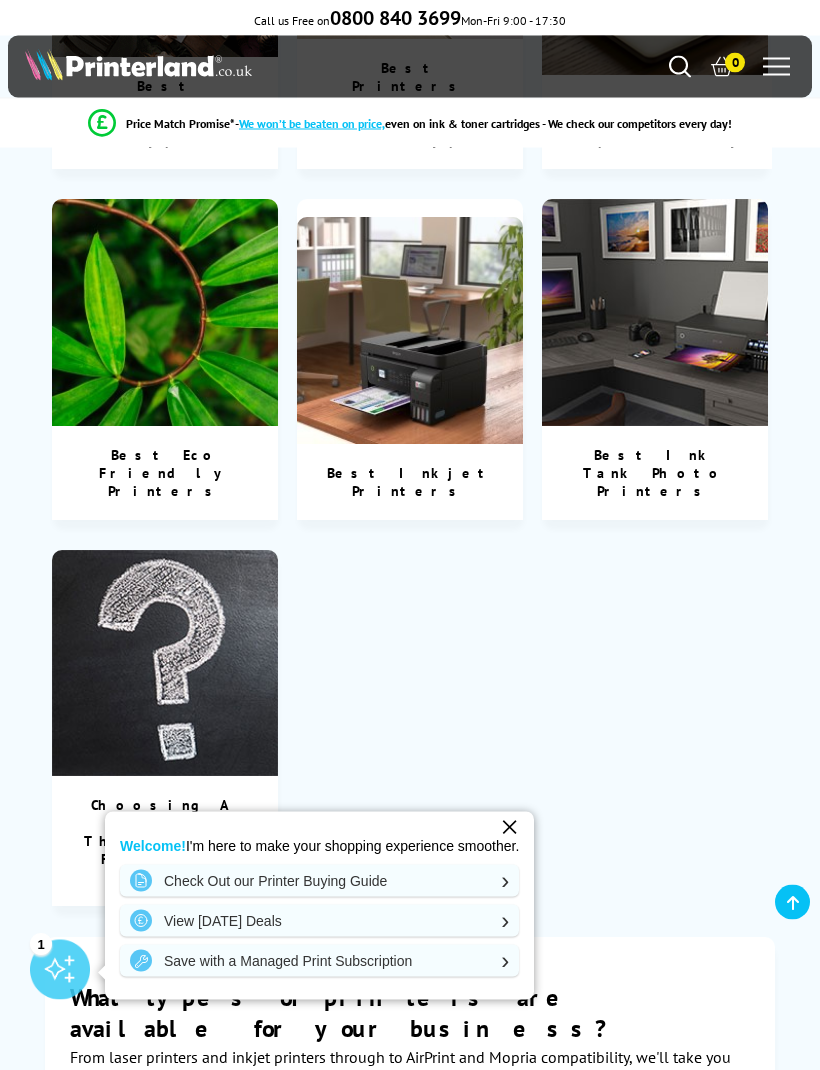 click at bounding box center (165, 664) 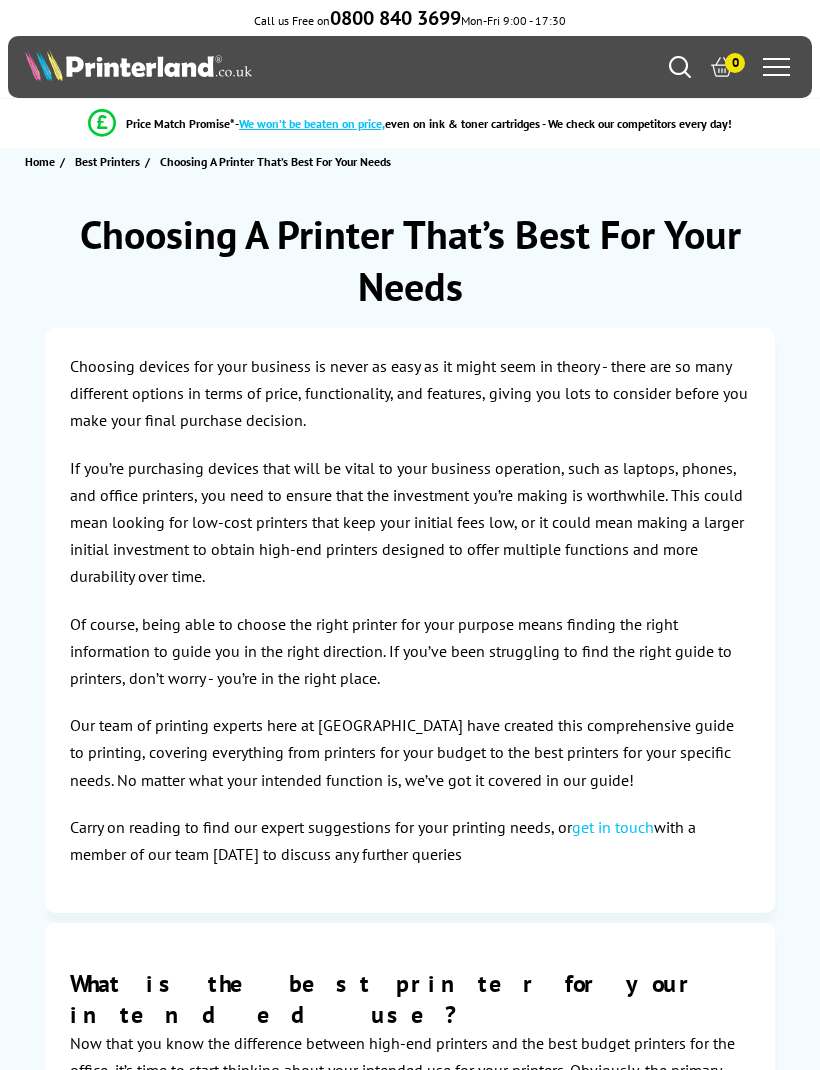 scroll, scrollTop: 0, scrollLeft: 0, axis: both 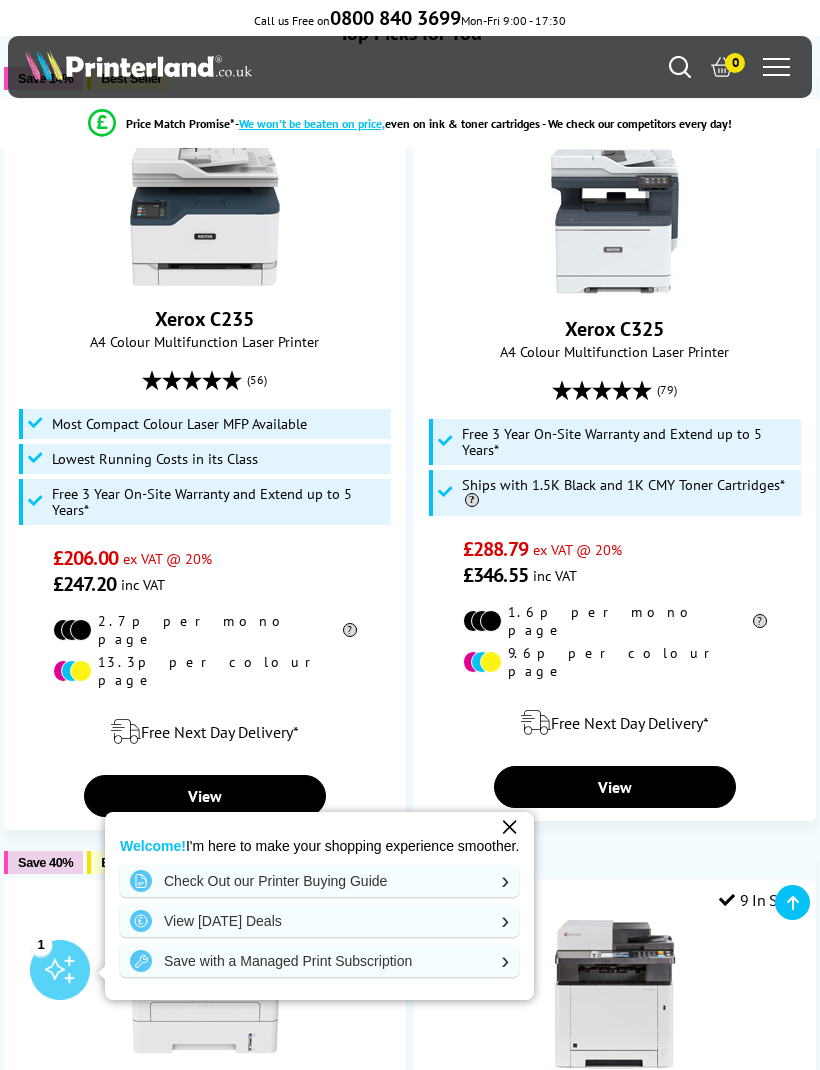 click on "View" at bounding box center [205, 796] 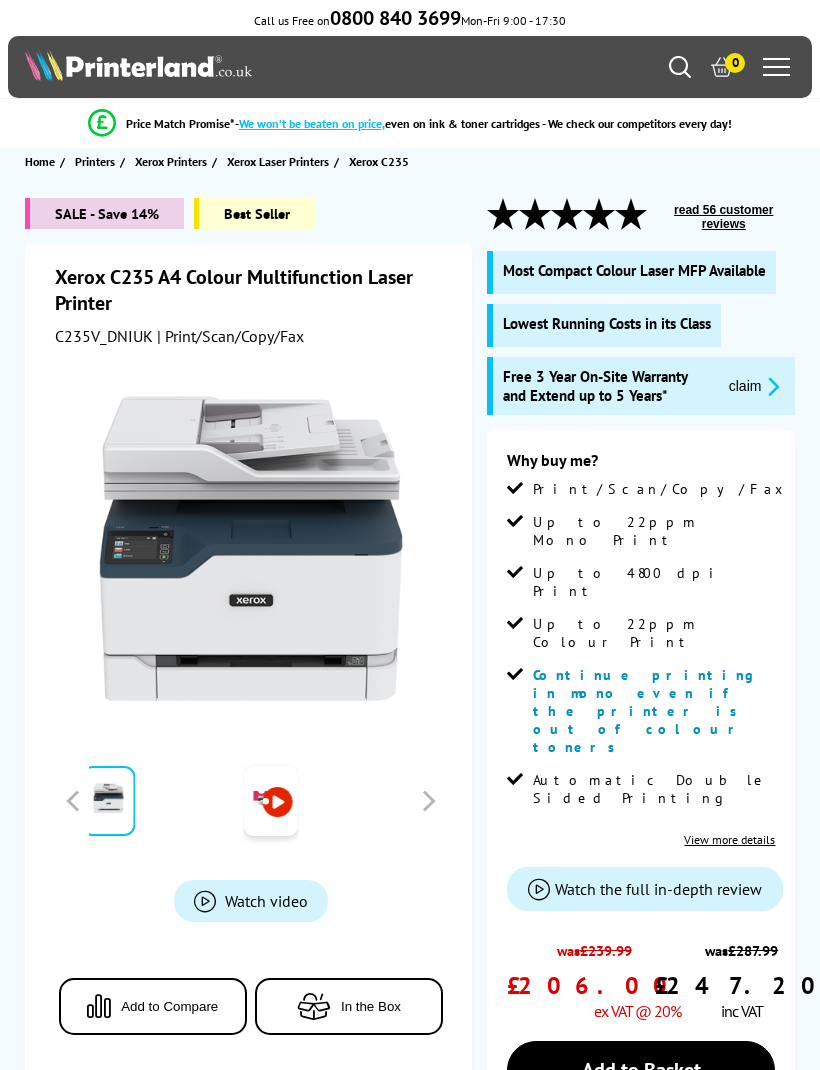 scroll, scrollTop: 0, scrollLeft: 0, axis: both 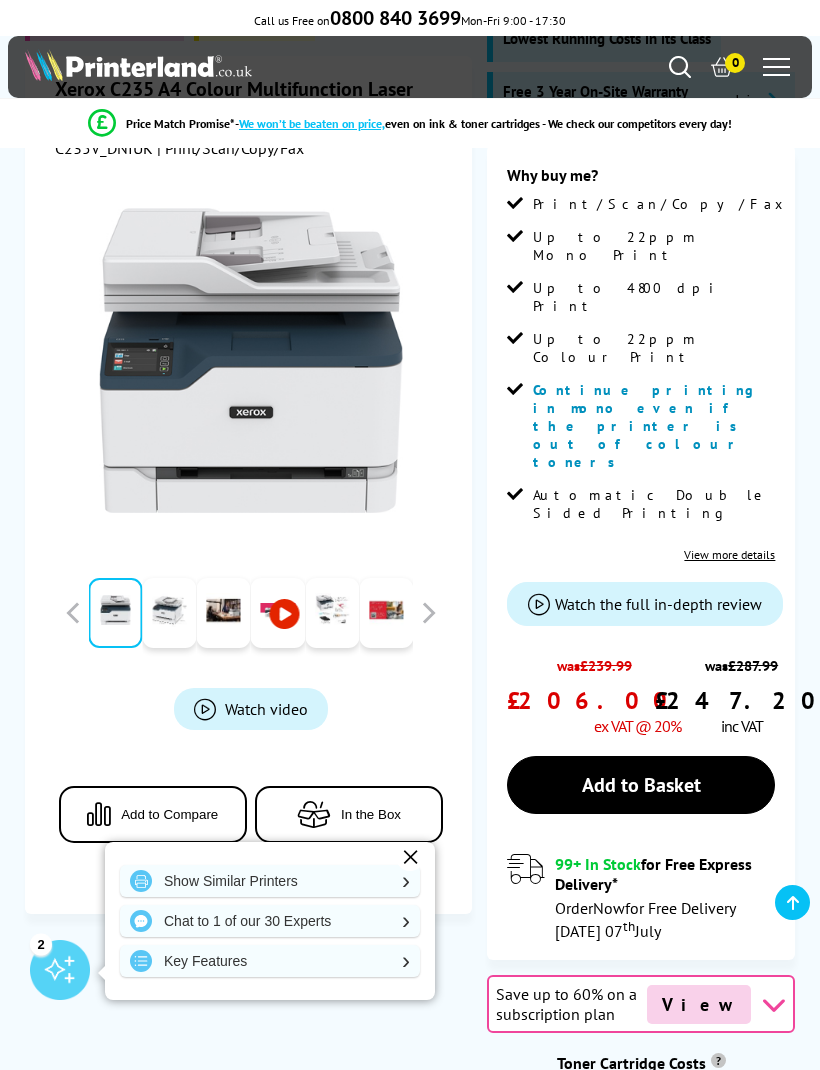 click on "Why buy me?
Print/Scan/Copy/Fax
Up to 22ppm Mono Print
Up to 4800 dpi Print
Up to 22ppm Colour Print
Continue printing in mono even if the printer is out of colour toners
Automatic Double Sided Printing
View more details
Watch the full in-depth review" at bounding box center [641, 552] 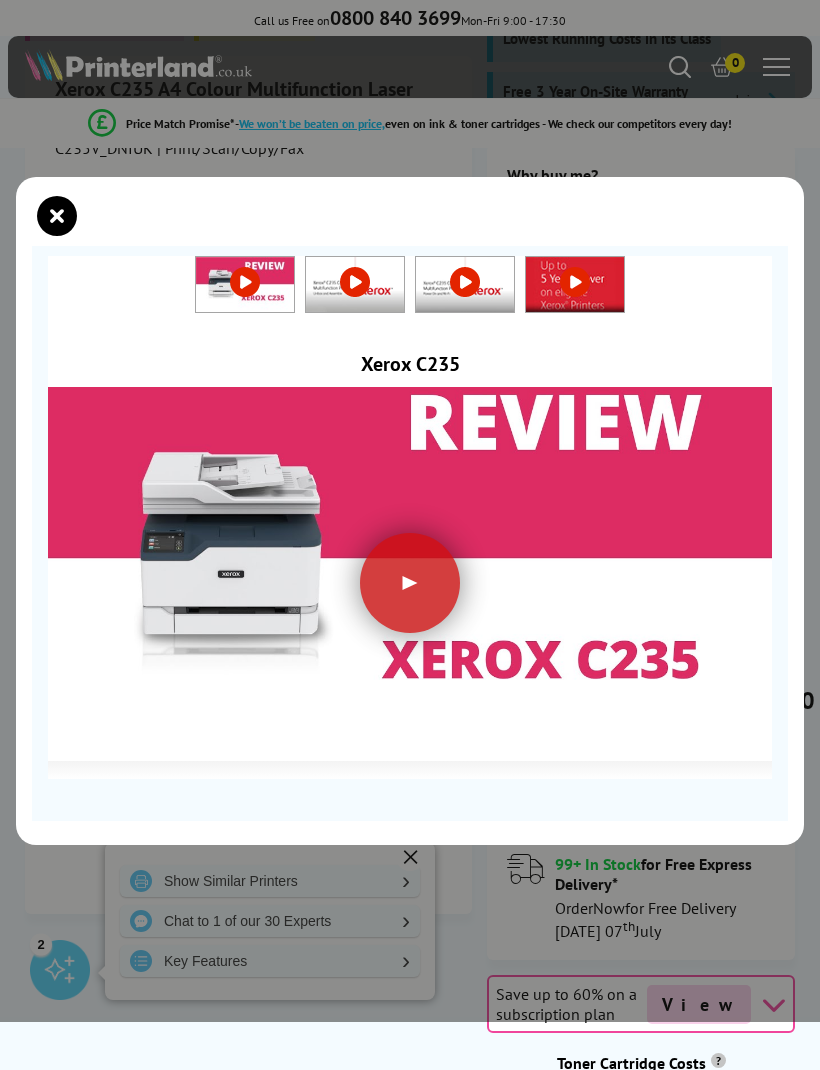click at bounding box center [410, 583] 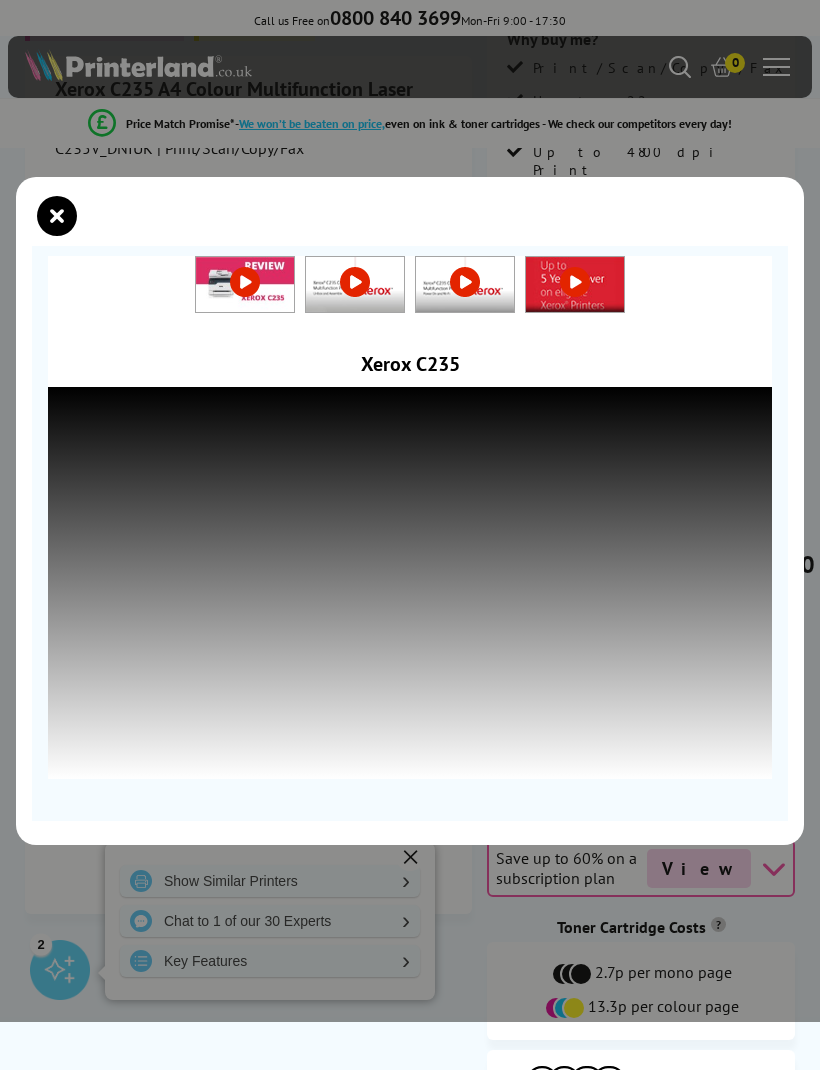scroll, scrollTop: 419, scrollLeft: 0, axis: vertical 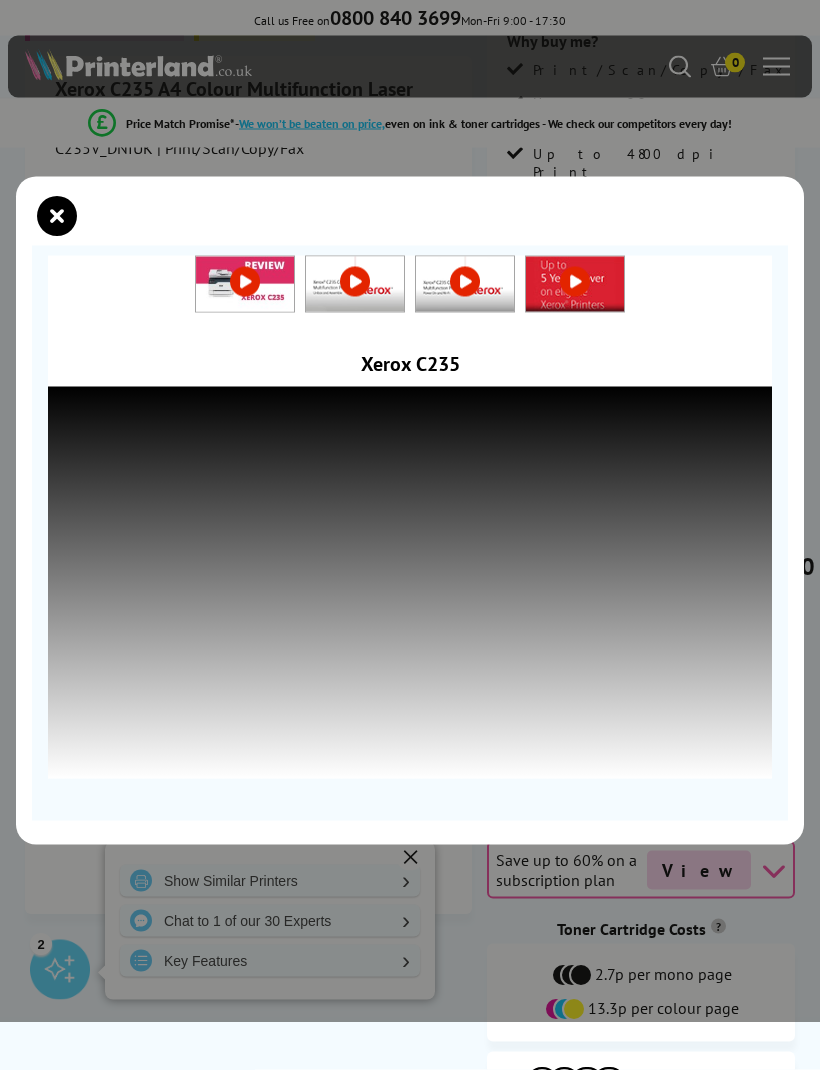 click at bounding box center (57, 216) 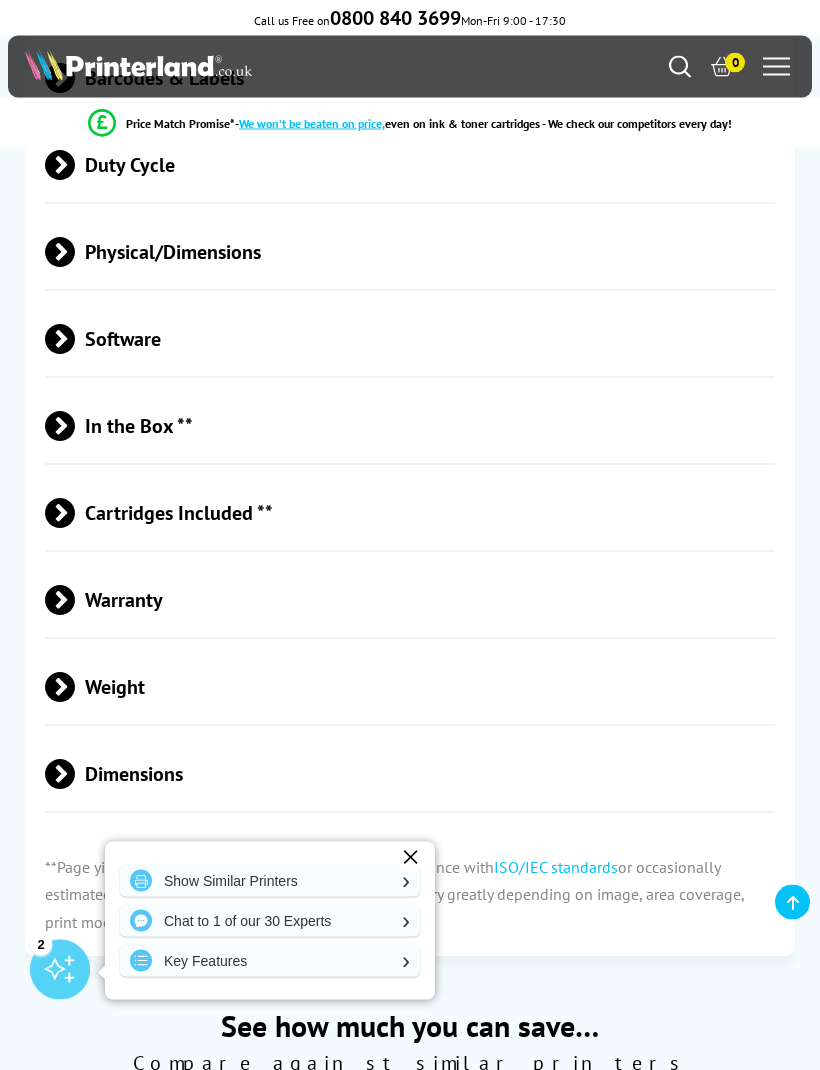 scroll, scrollTop: 7510, scrollLeft: 0, axis: vertical 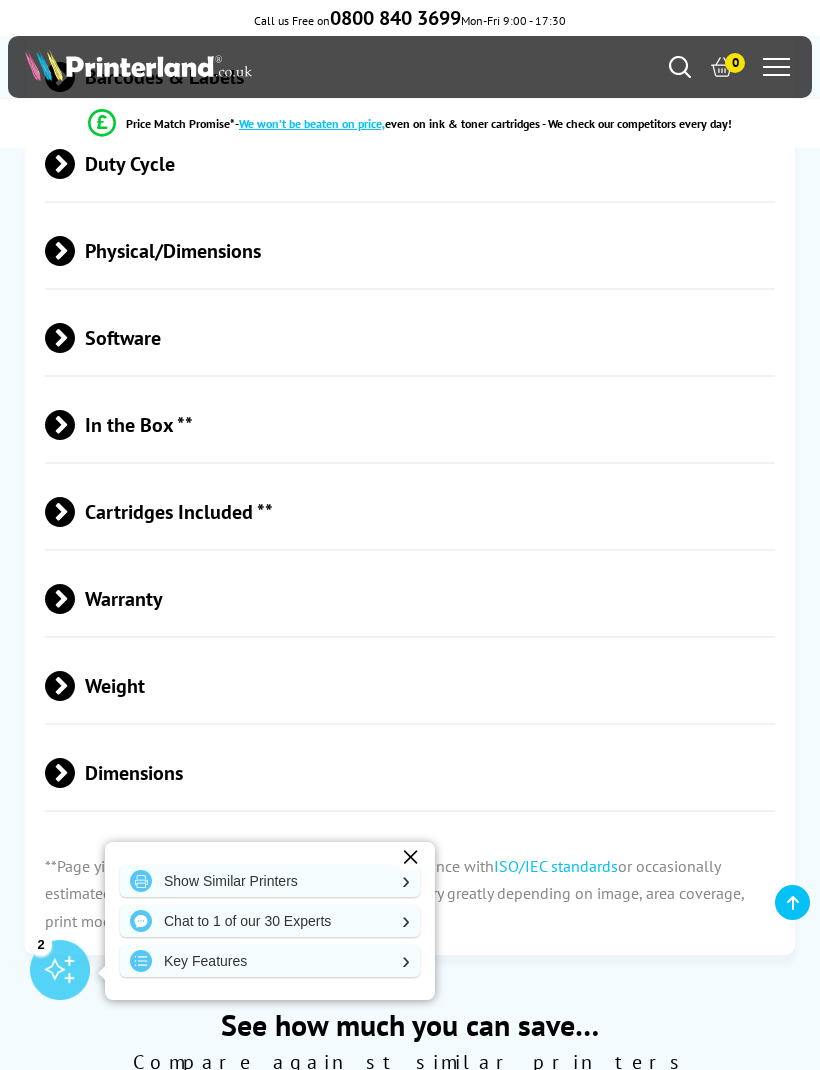 click at bounding box center [75, 686] 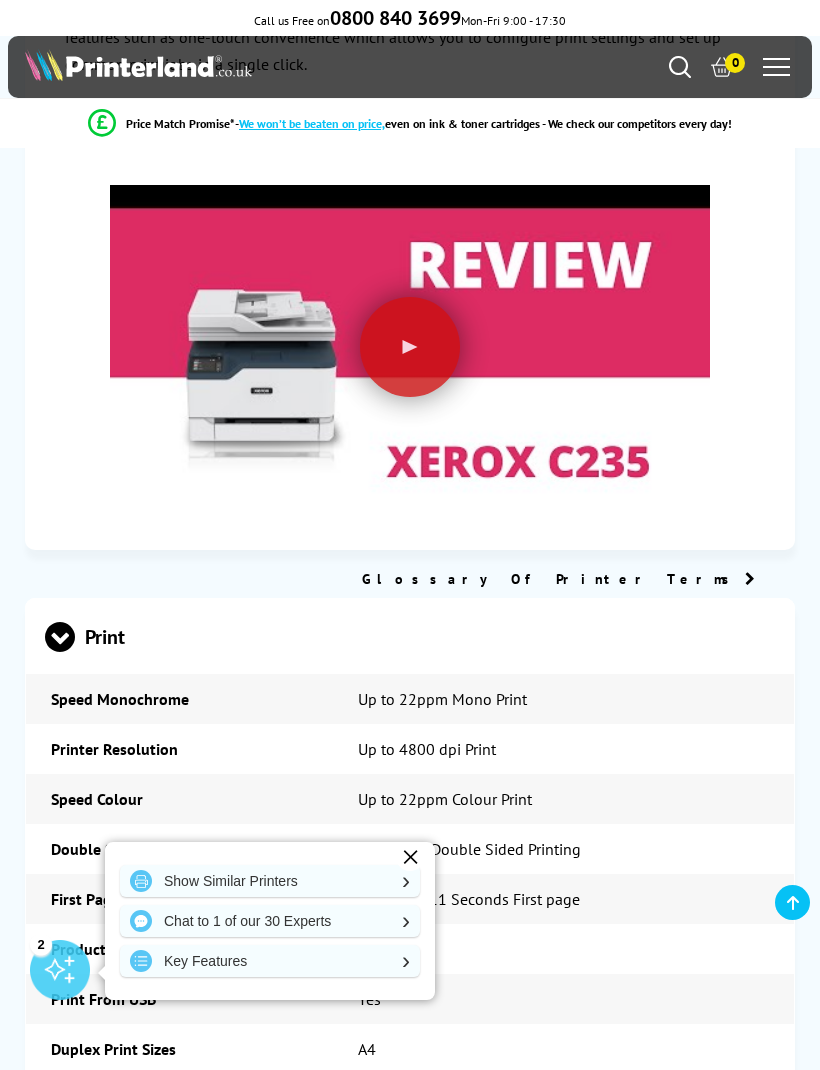 scroll, scrollTop: 5803, scrollLeft: 0, axis: vertical 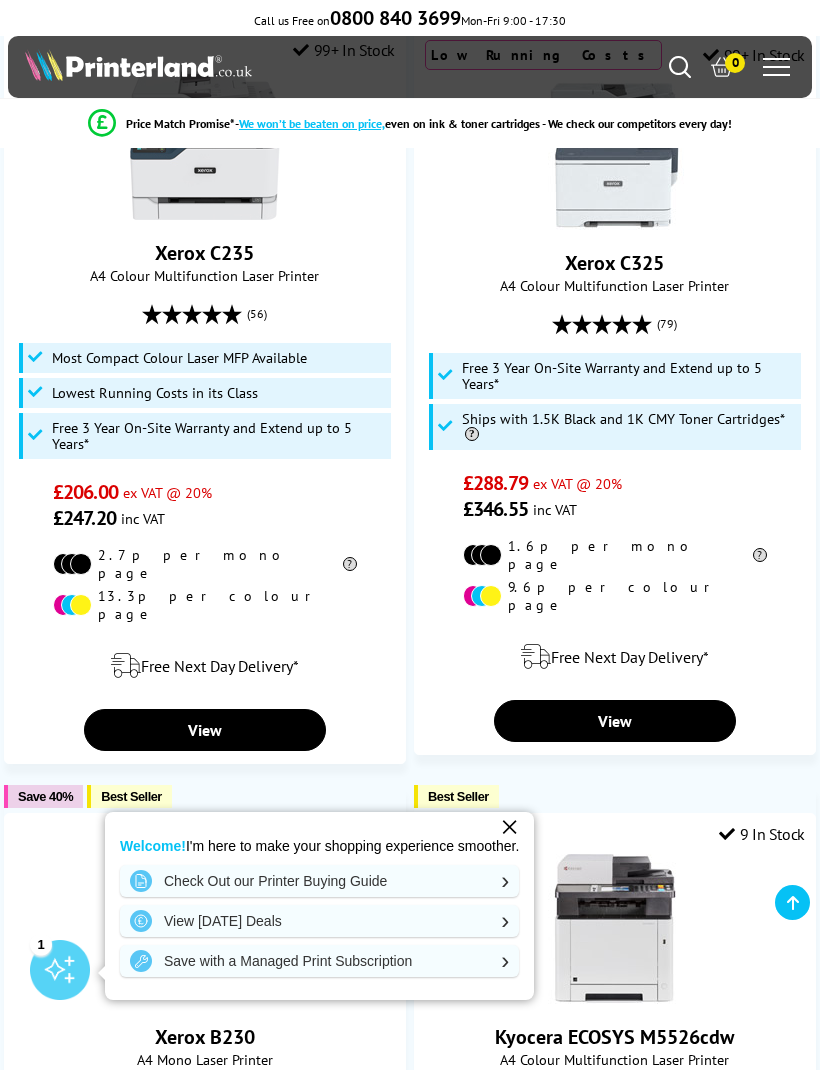 click on "View" at bounding box center [615, 721] 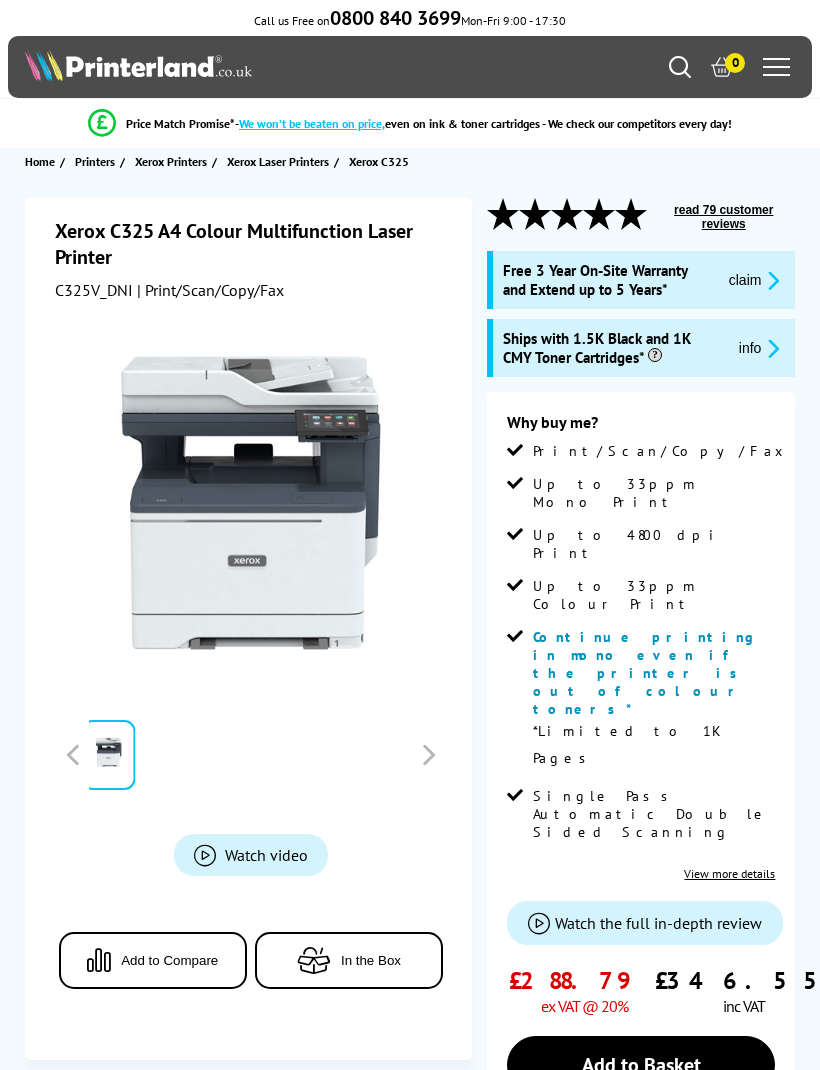 scroll, scrollTop: 0, scrollLeft: 0, axis: both 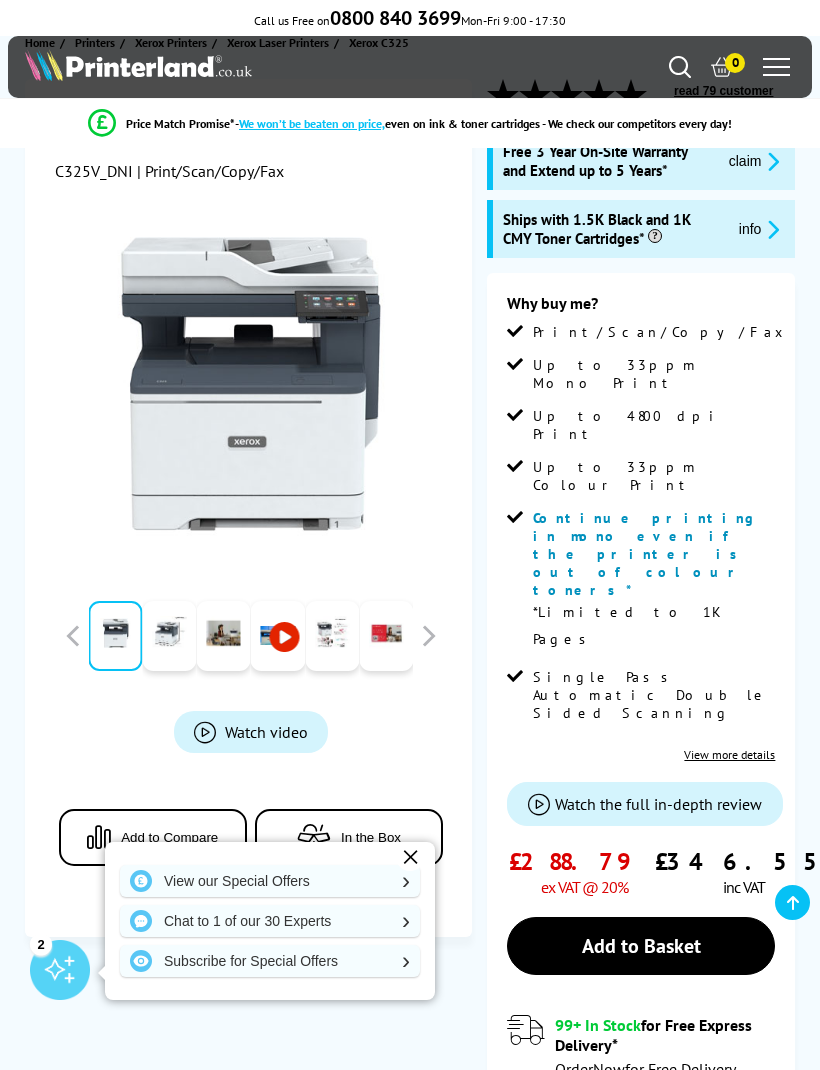 click on "*Limited to 1K Pages" at bounding box center [654, 626] 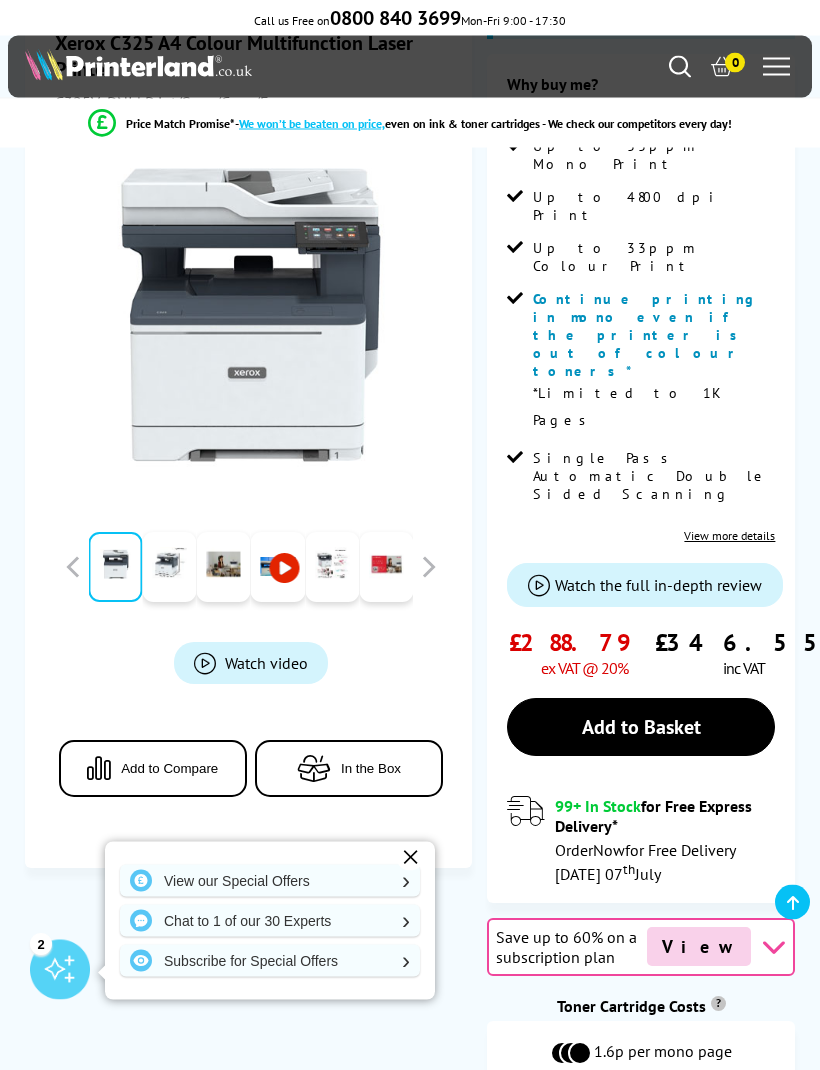 scroll, scrollTop: 338, scrollLeft: 0, axis: vertical 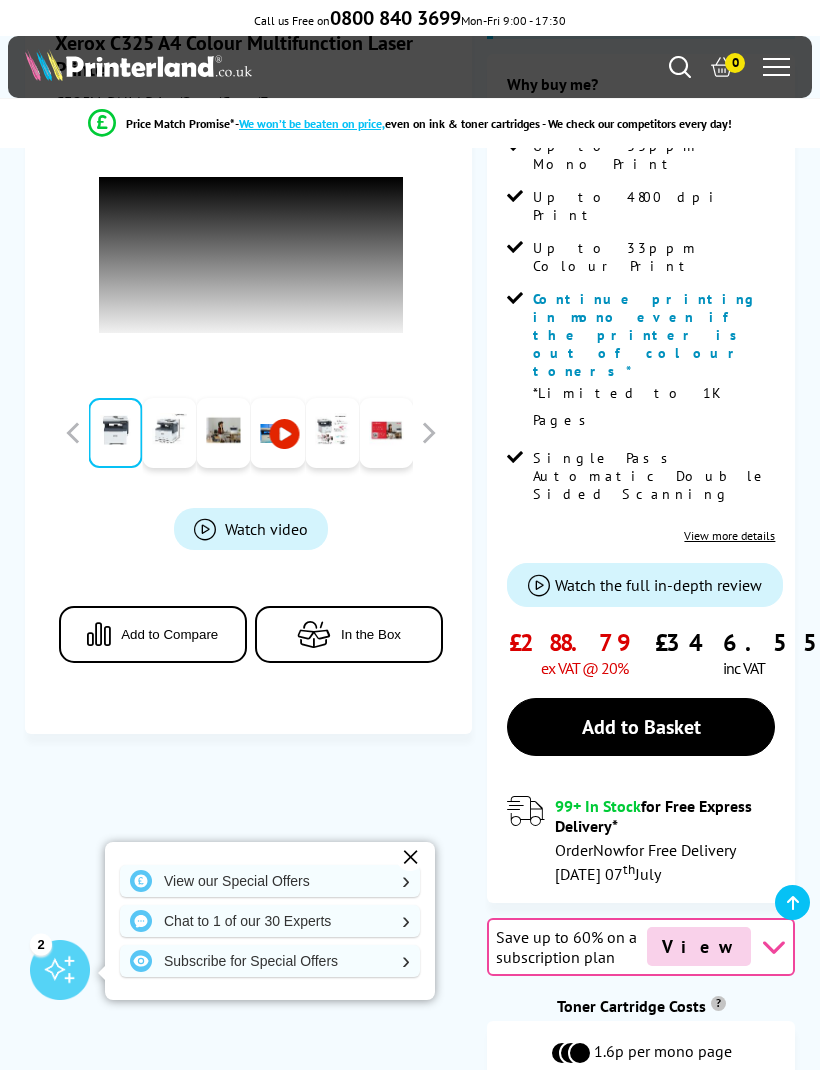 click on "Watch video" at bounding box center [266, 529] 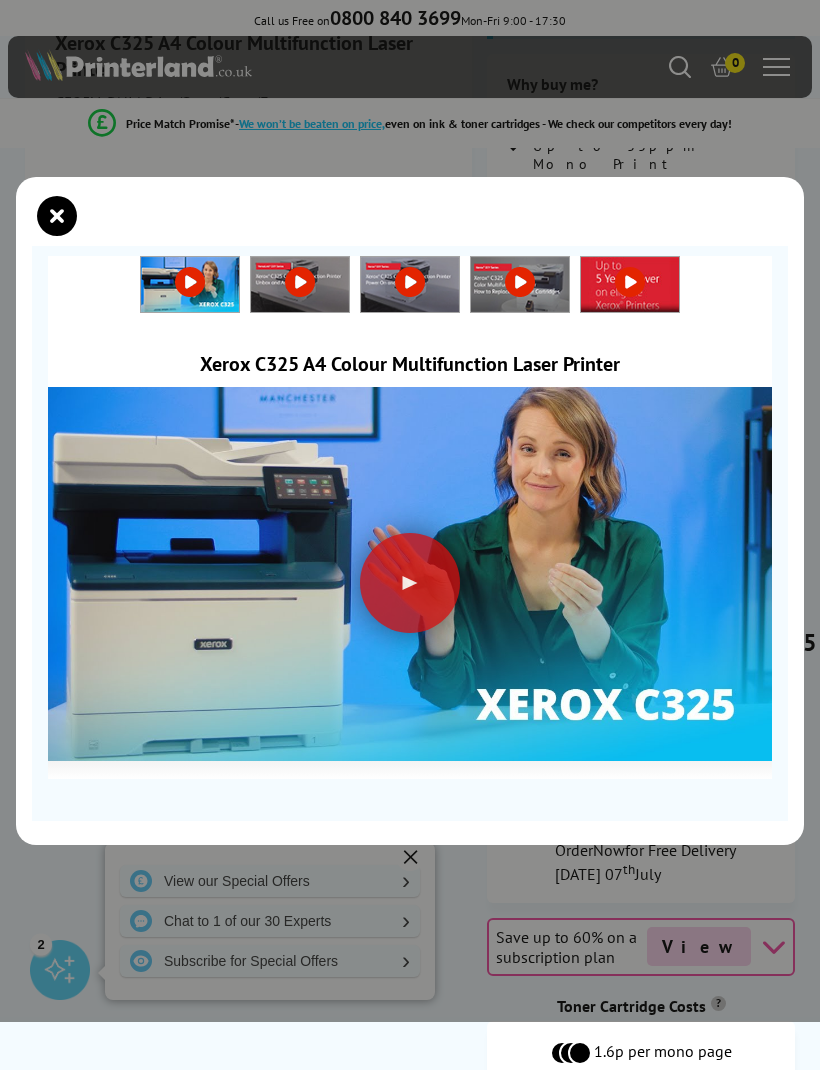 click at bounding box center [410, 583] 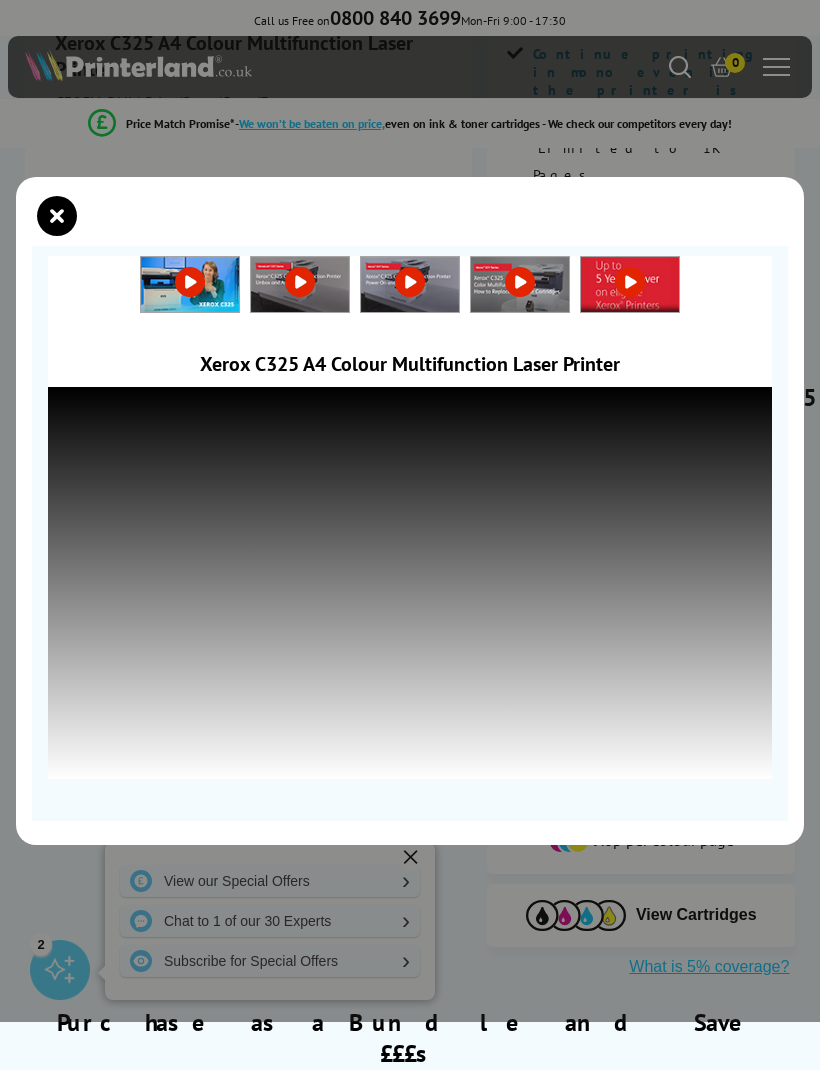scroll, scrollTop: 583, scrollLeft: 0, axis: vertical 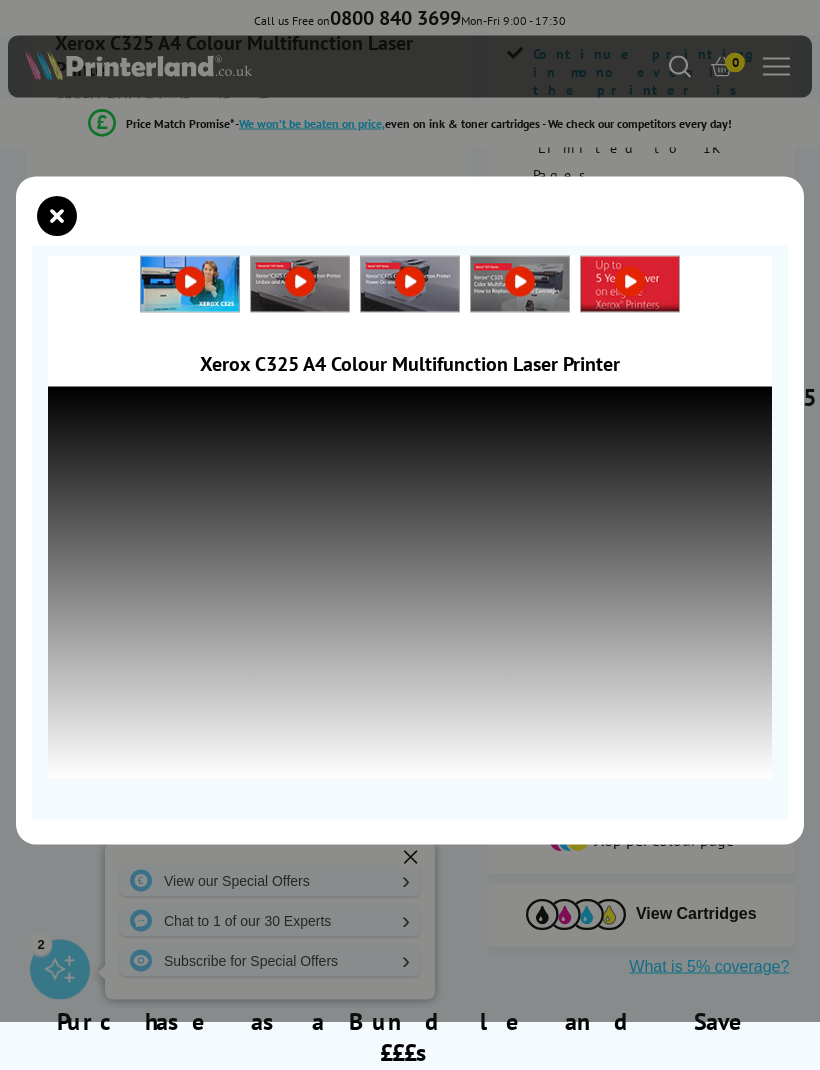 click at bounding box center [410, 511] 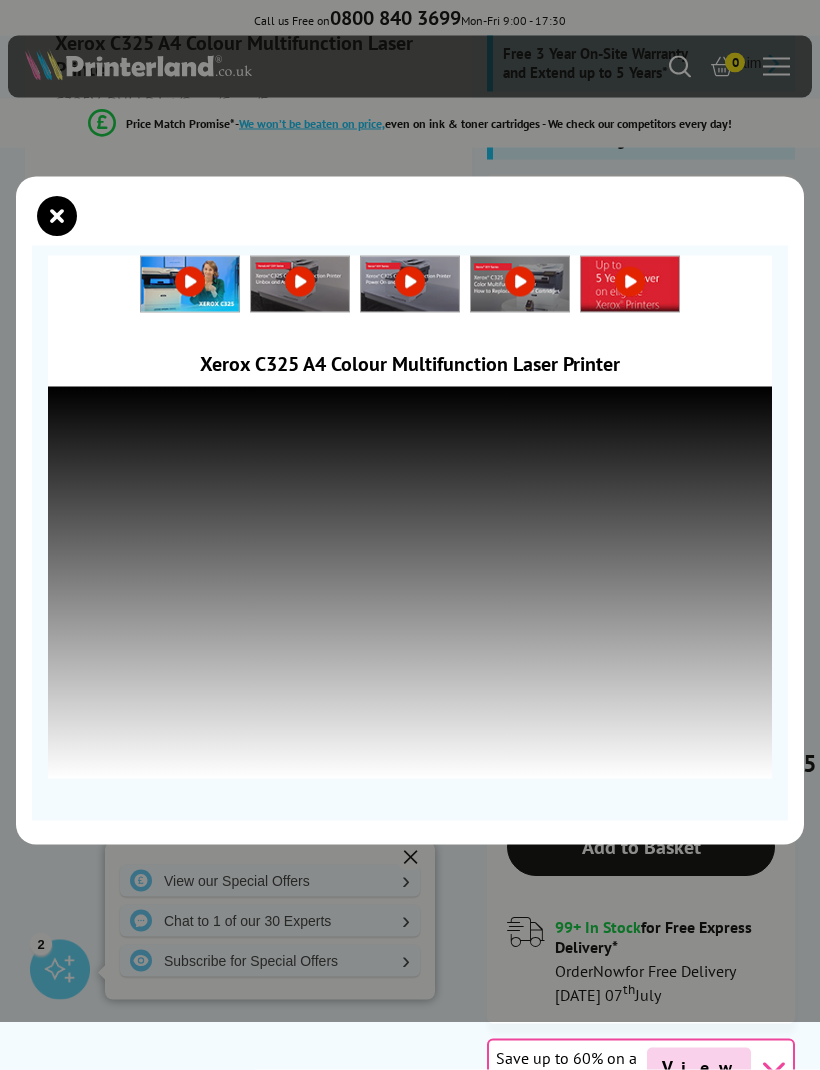 scroll, scrollTop: 209, scrollLeft: 0, axis: vertical 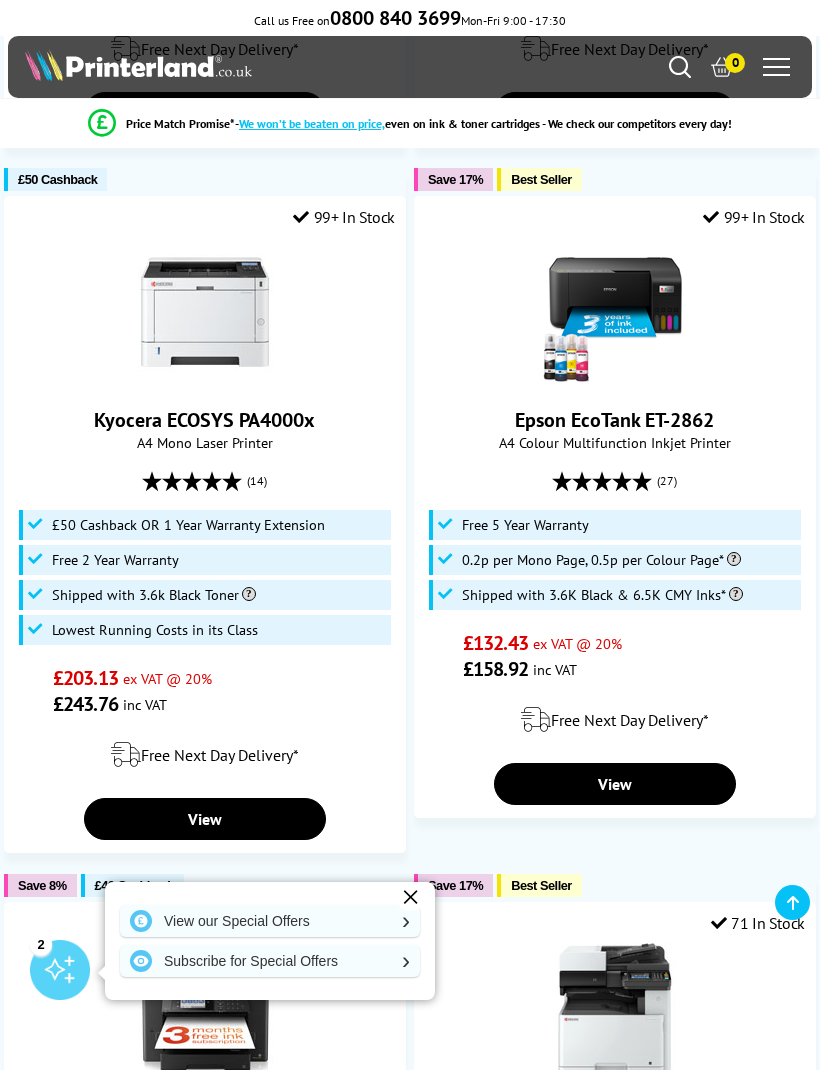 click on "£132.43 ex VAT @ 20%" at bounding box center [615, 643] 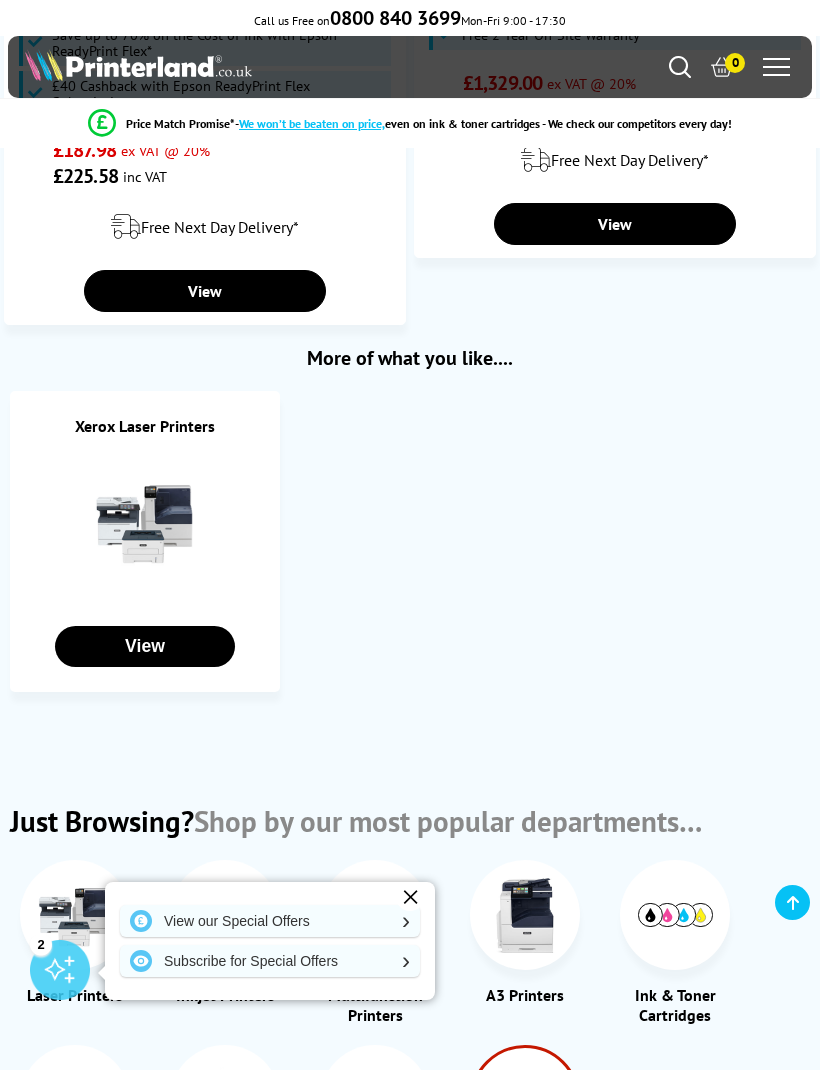 scroll, scrollTop: 3143, scrollLeft: 0, axis: vertical 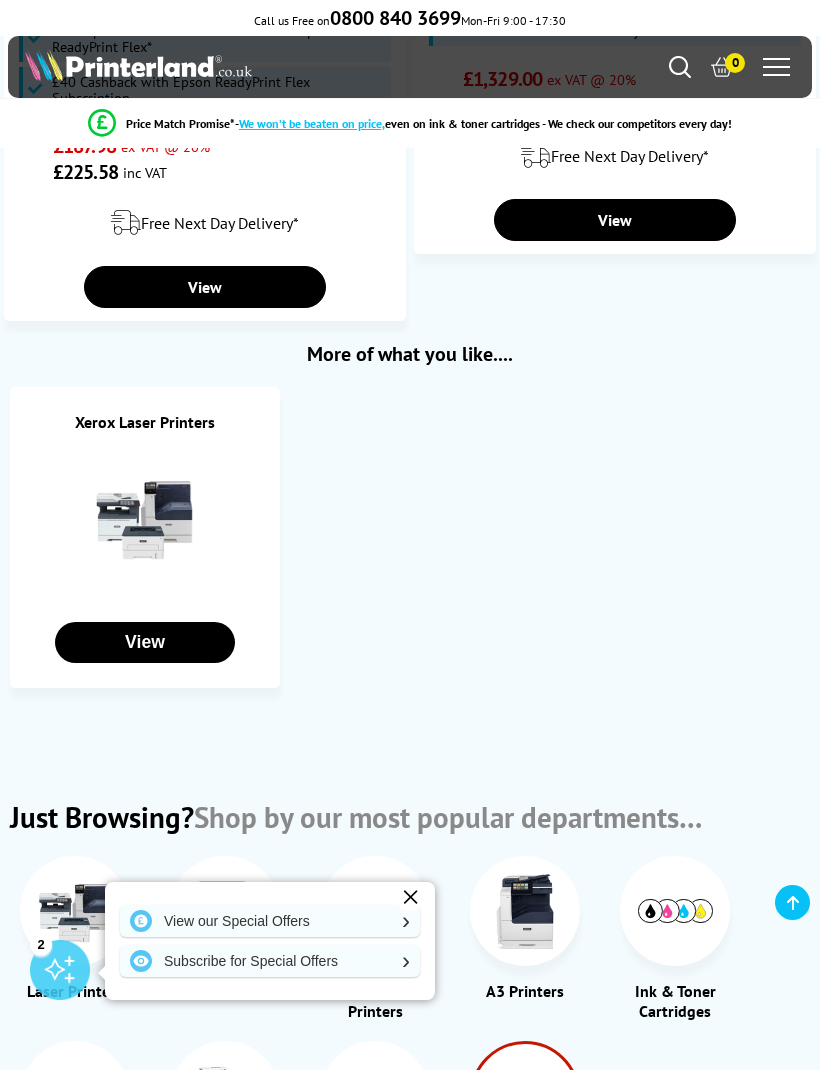 click on "Xerox Laser Printers
View" at bounding box center [410, 552] 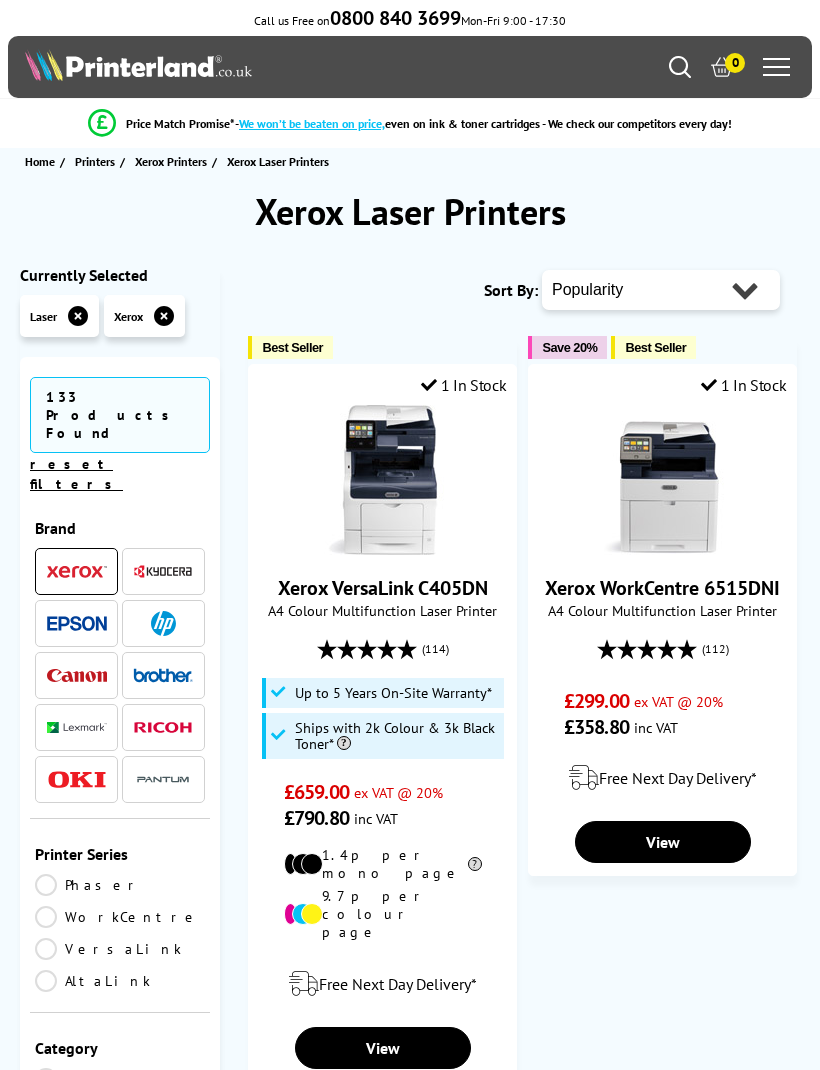 scroll, scrollTop: 0, scrollLeft: 0, axis: both 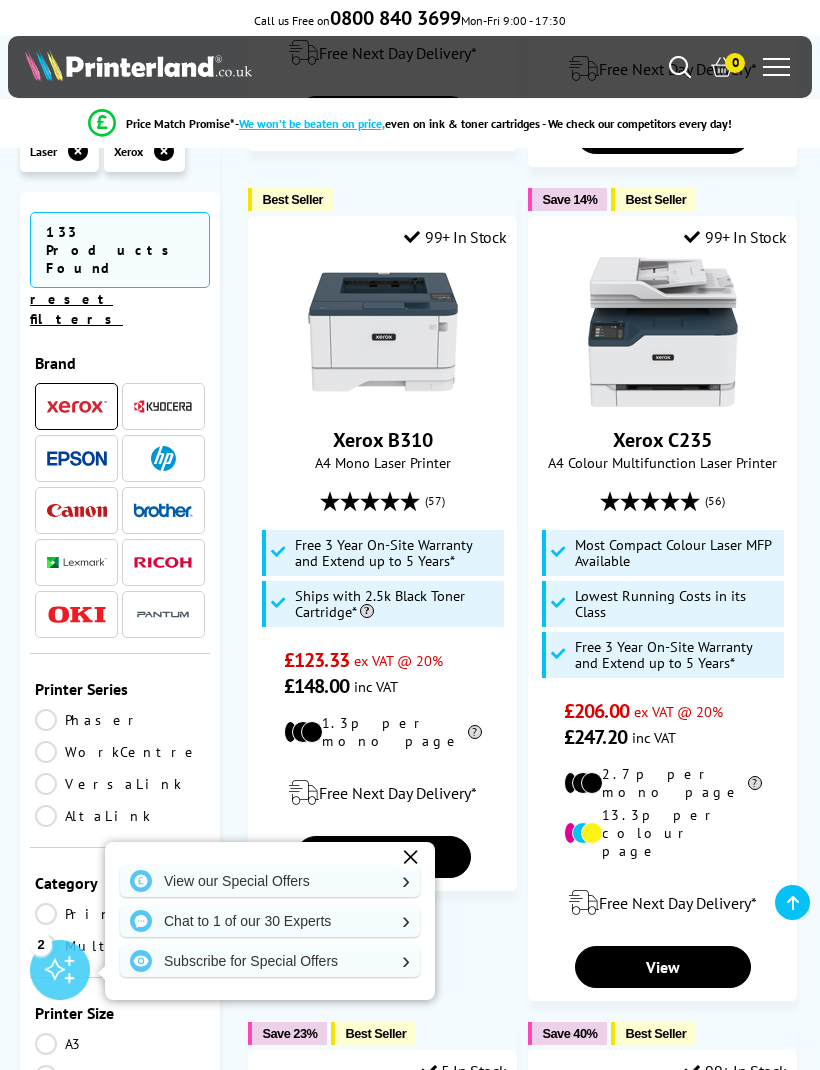 click on "View" at bounding box center (662, 967) 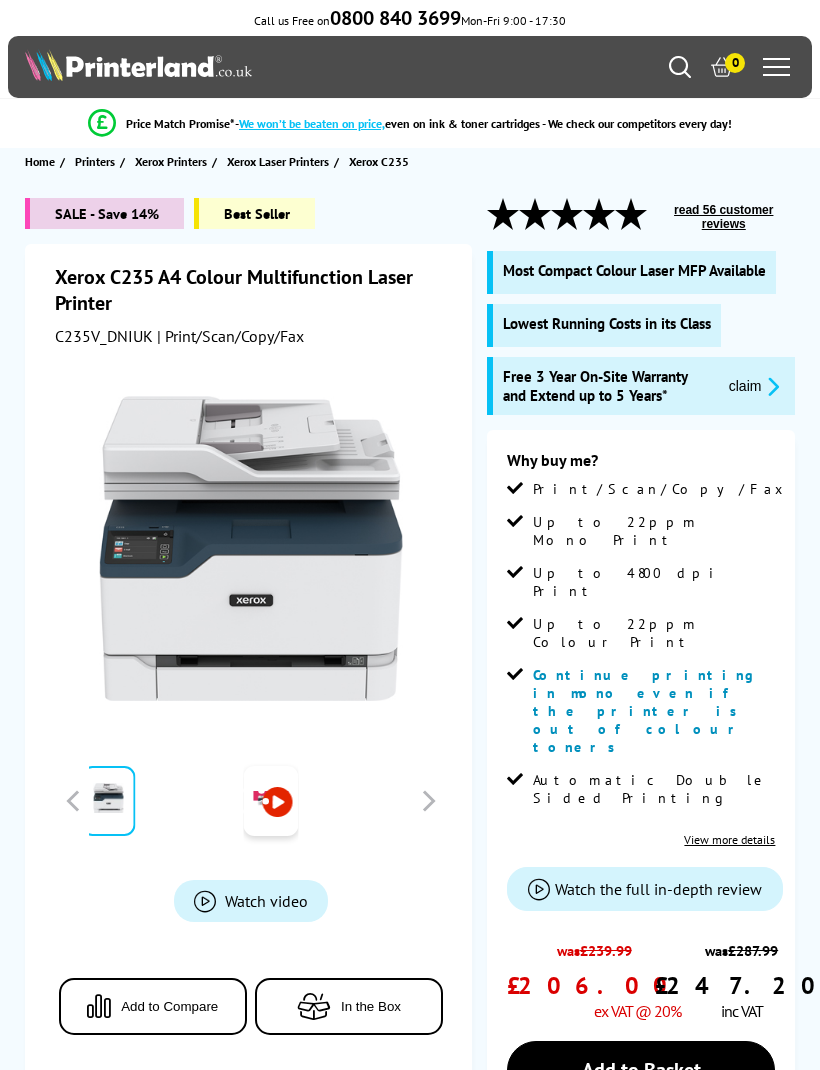 scroll, scrollTop: 0, scrollLeft: 0, axis: both 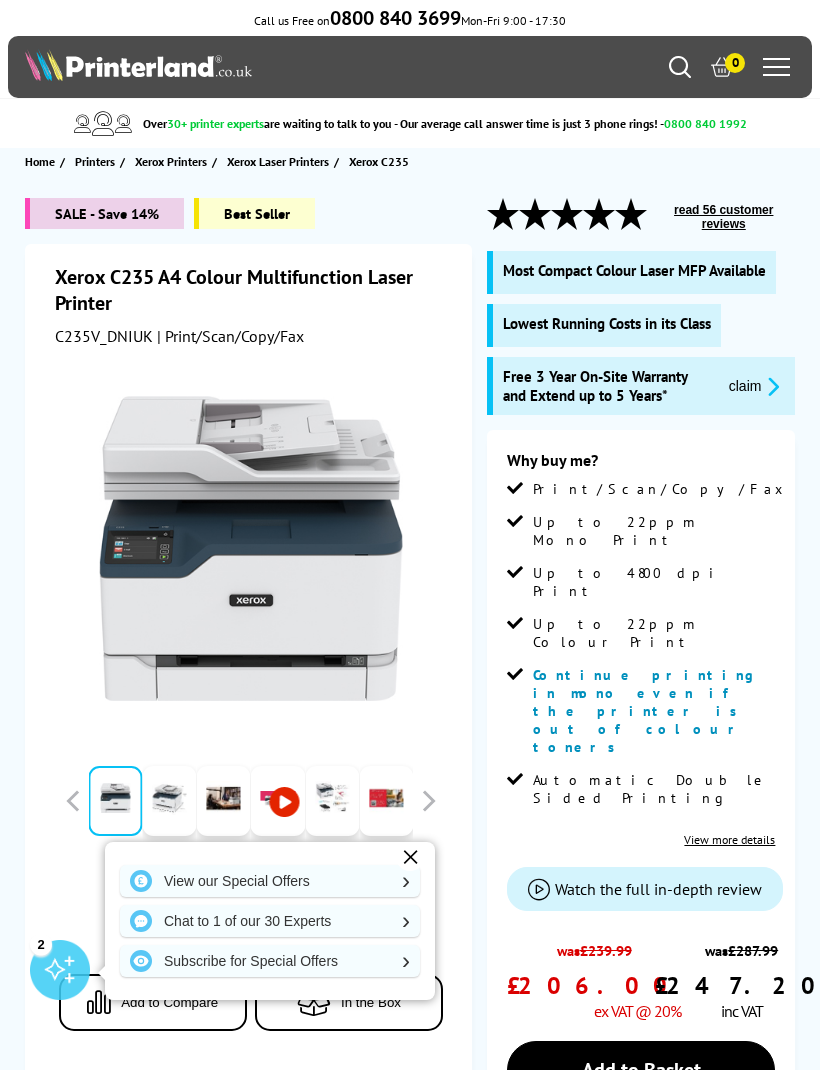 click on "Watch the full in-depth review" at bounding box center (658, 889) 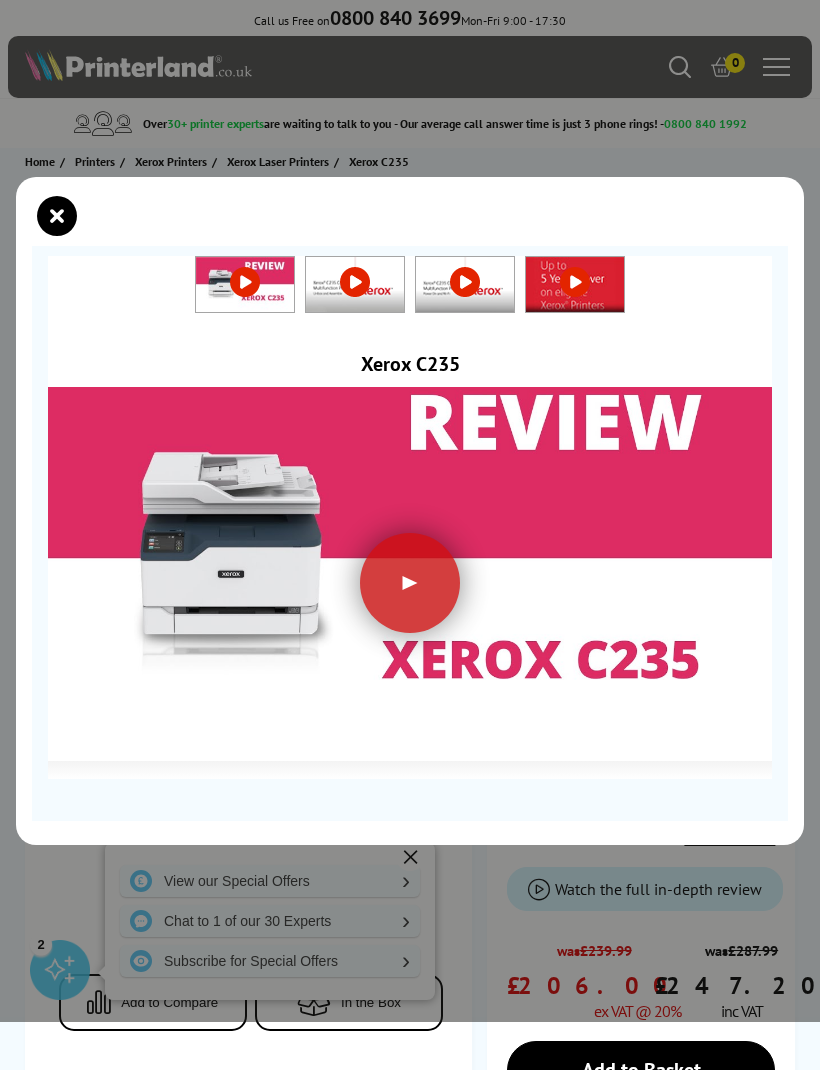 click at bounding box center (410, 583) 